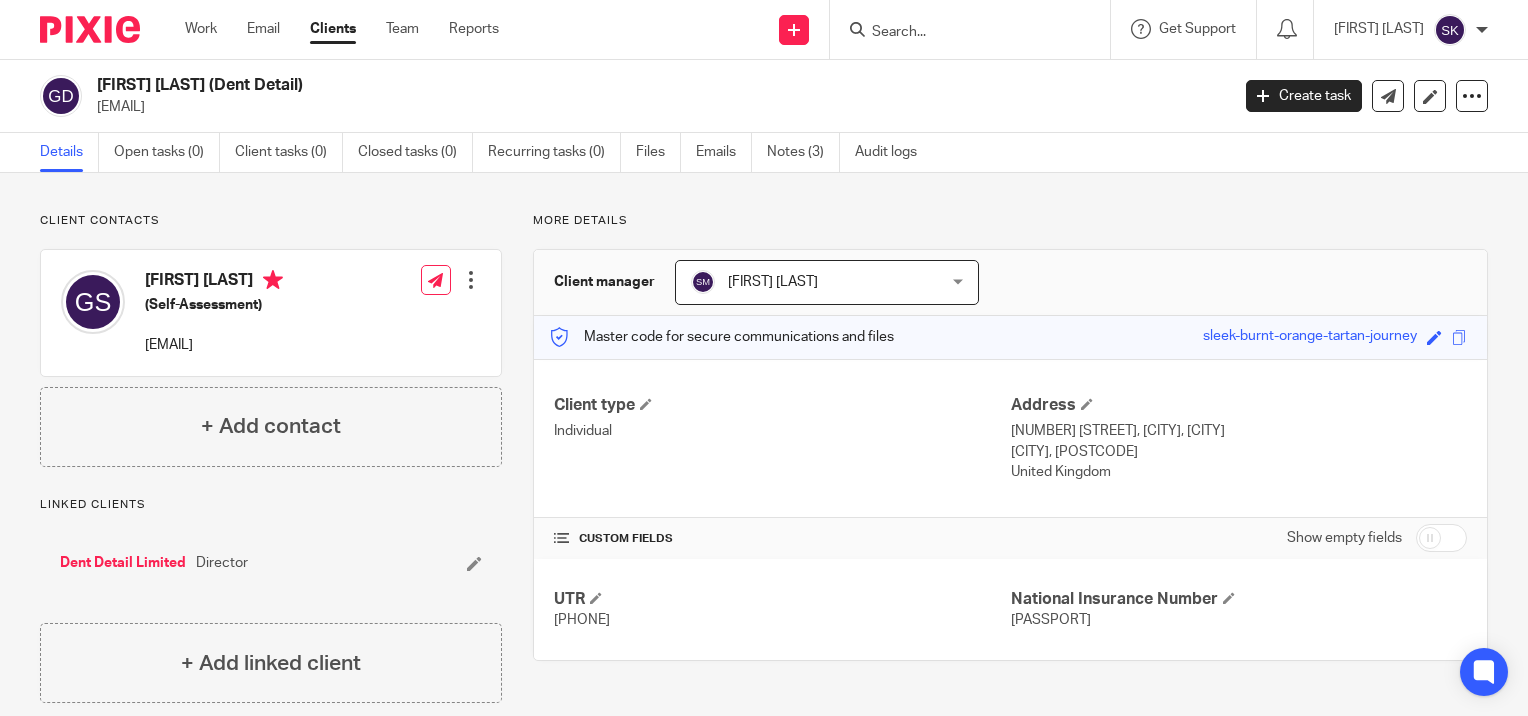 scroll, scrollTop: 0, scrollLeft: 0, axis: both 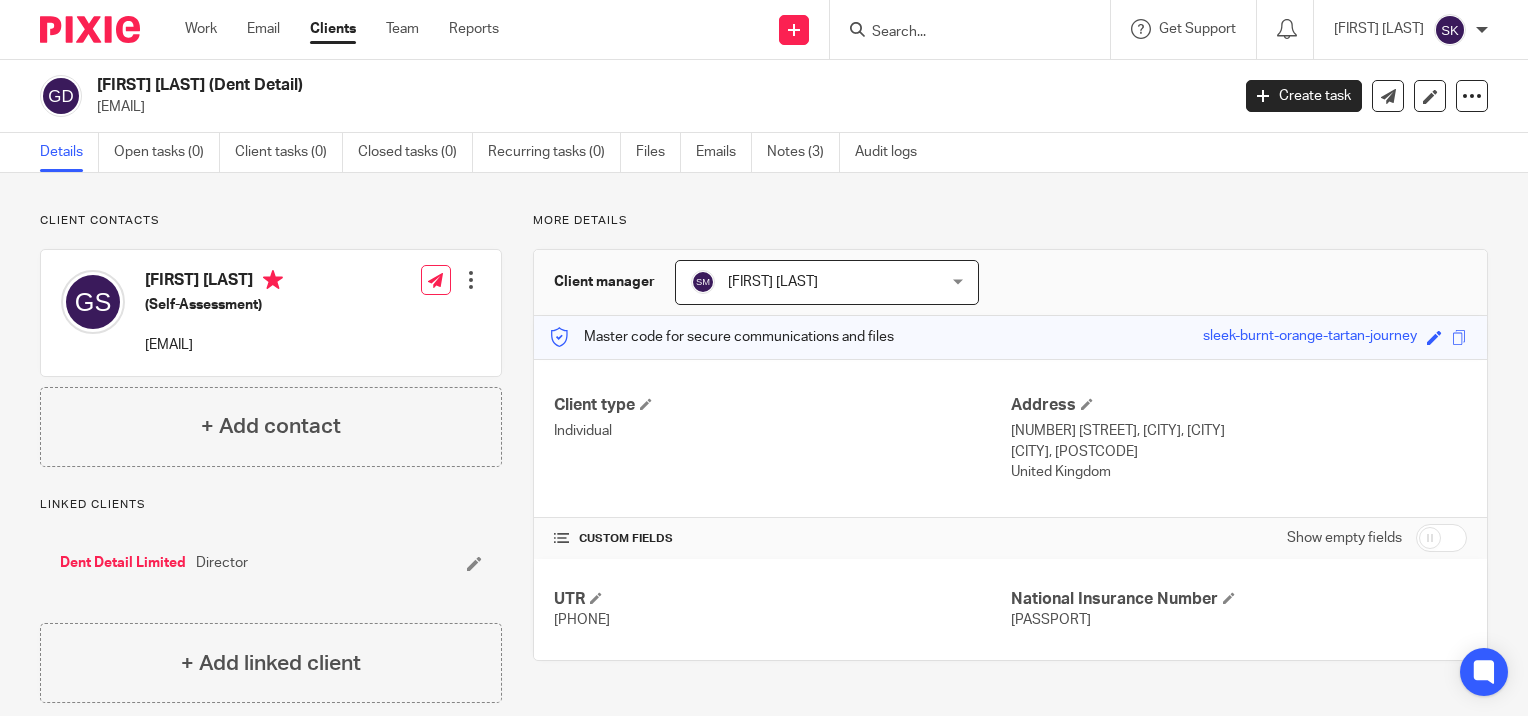 click at bounding box center [960, 33] 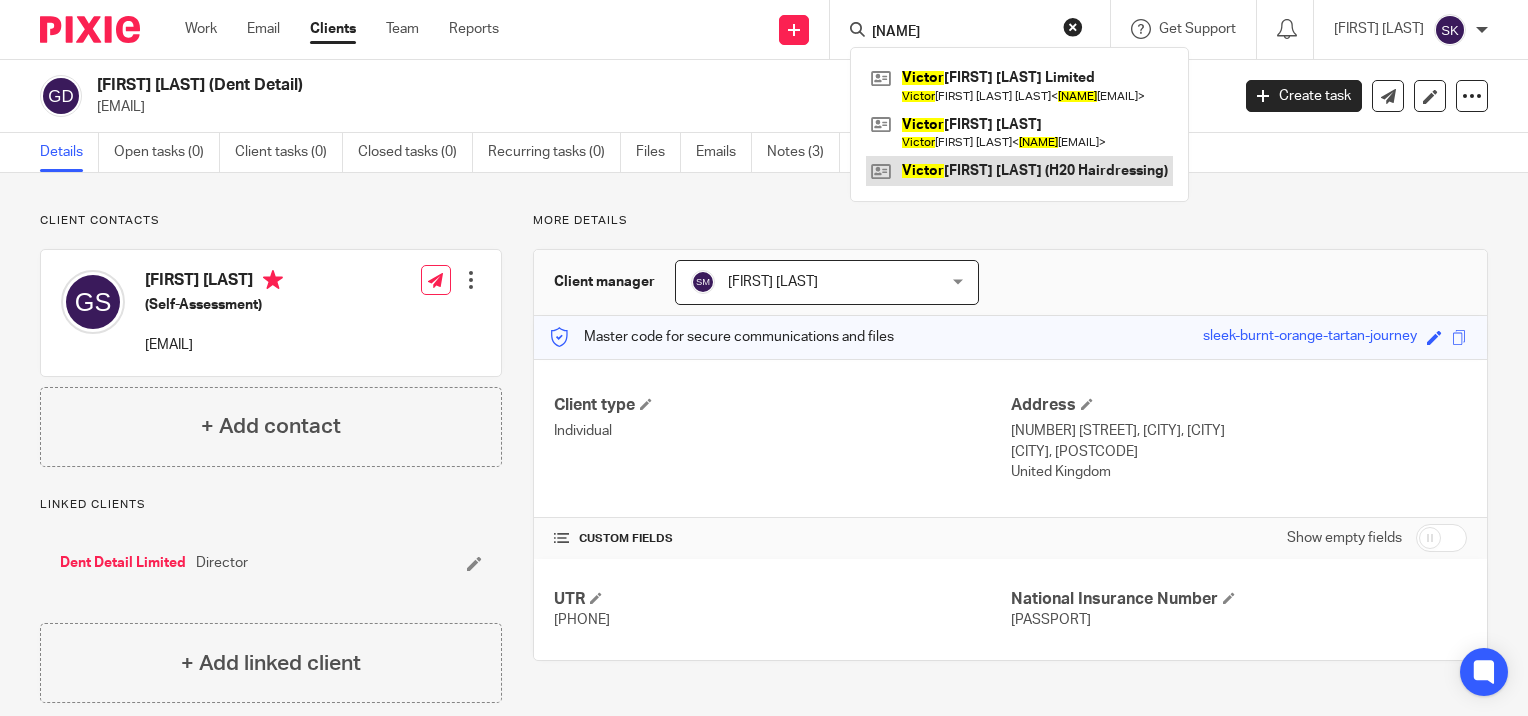 type on "victor" 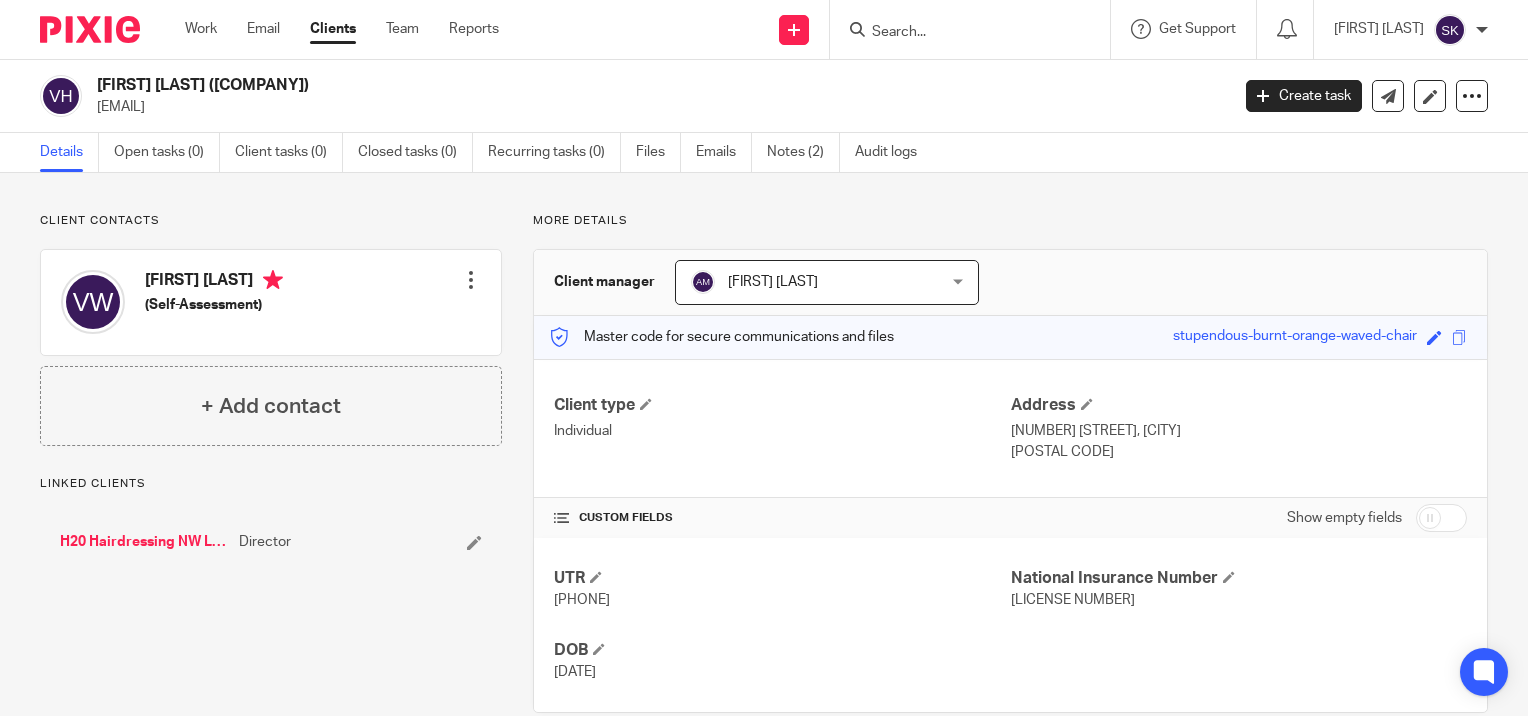 scroll, scrollTop: 0, scrollLeft: 0, axis: both 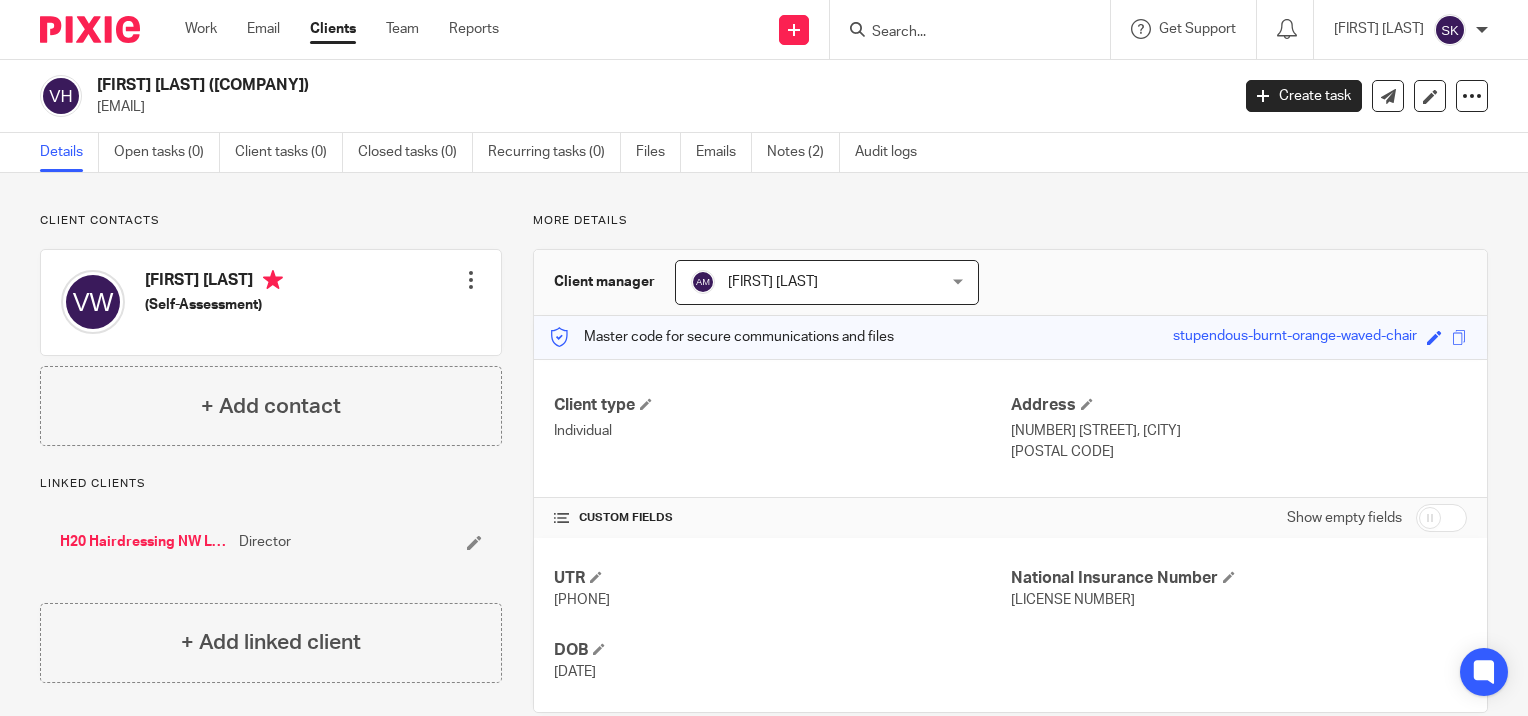 drag, startPoint x: 272, startPoint y: 113, endPoint x: 98, endPoint y: 118, distance: 174.07182 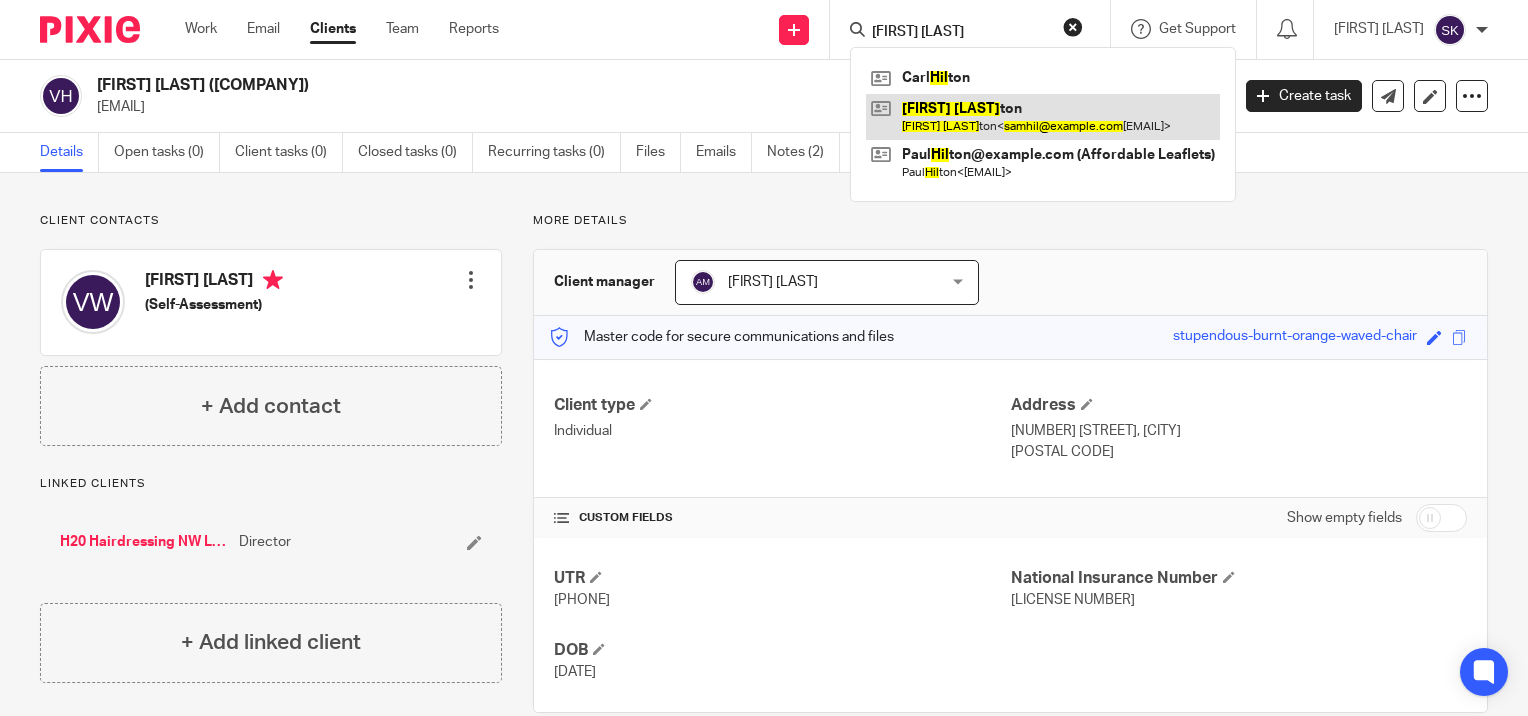type on "sam hil" 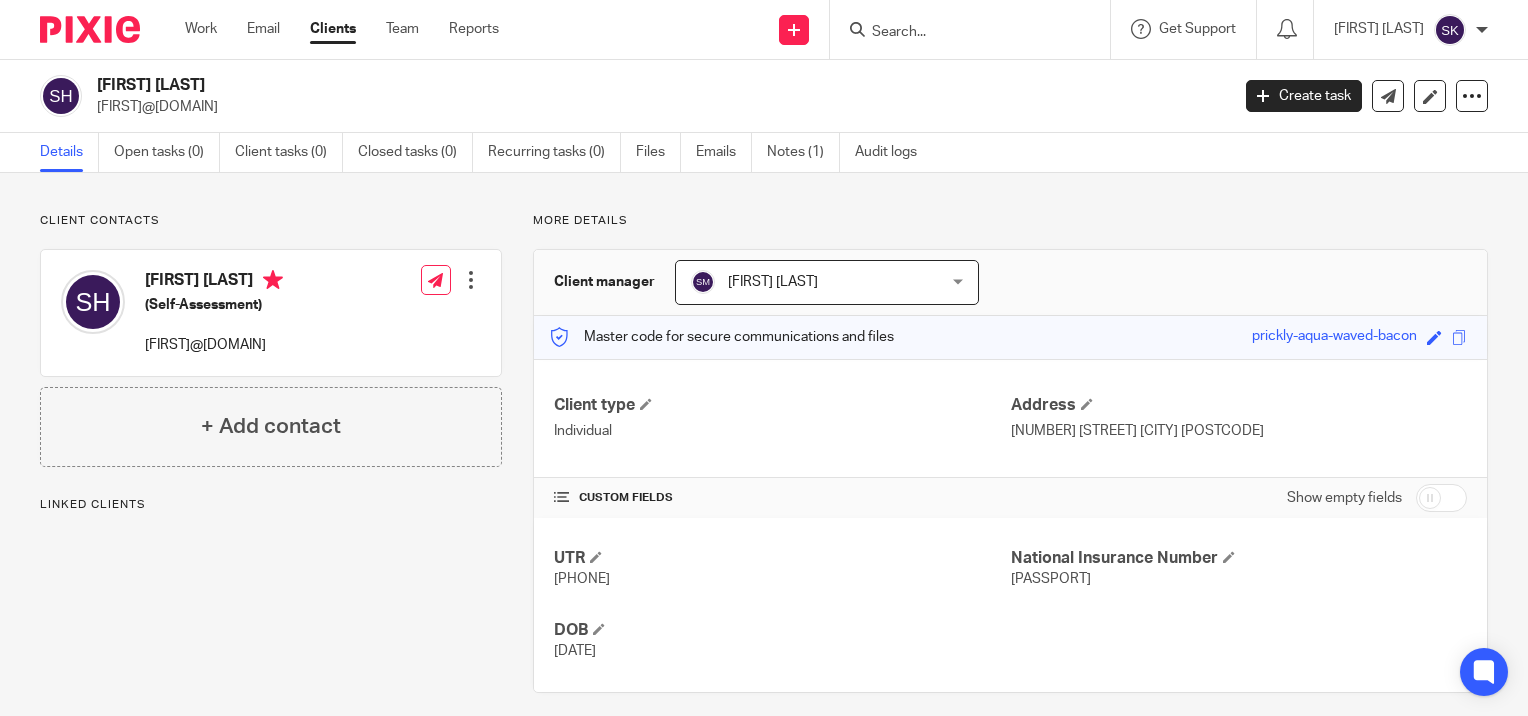 scroll, scrollTop: 0, scrollLeft: 0, axis: both 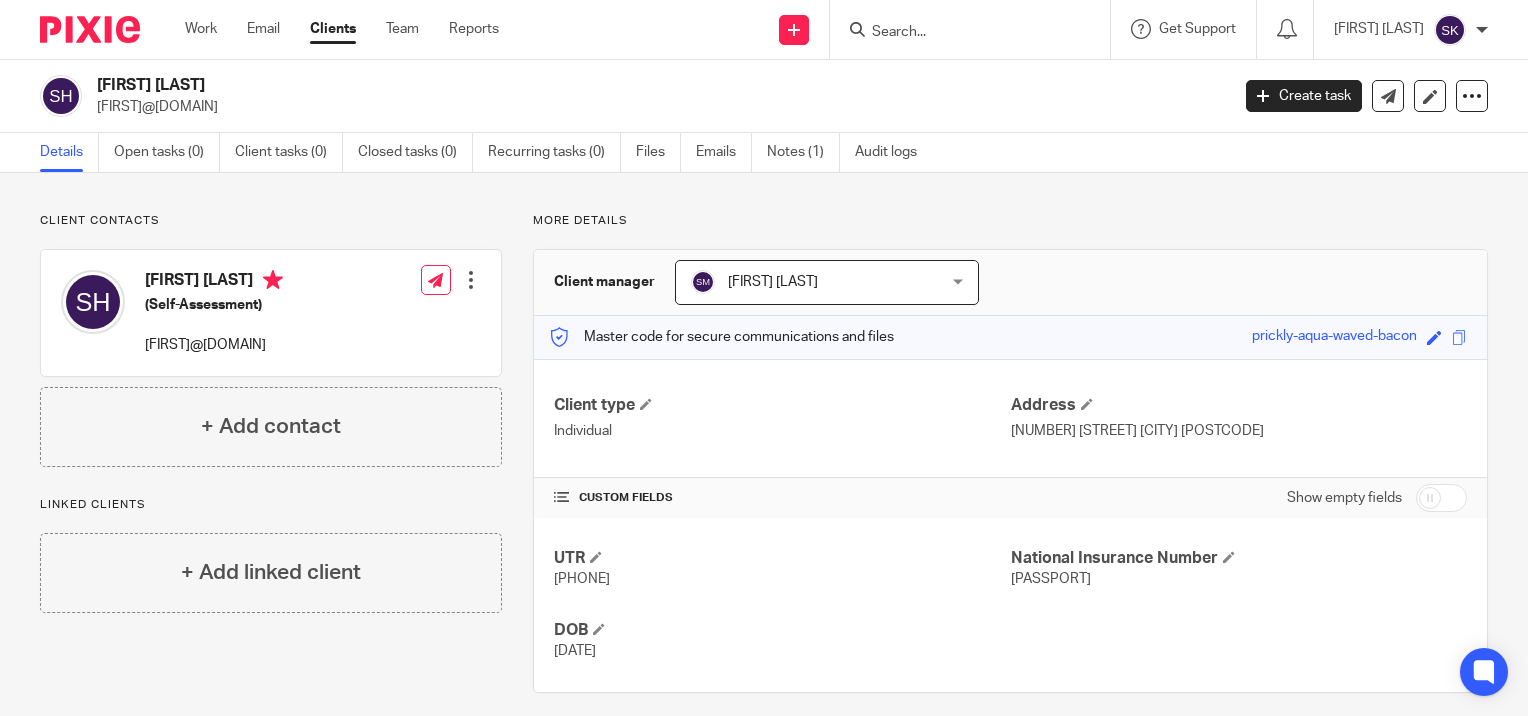 drag, startPoint x: 289, startPoint y: 101, endPoint x: 99, endPoint y: 103, distance: 190.01053 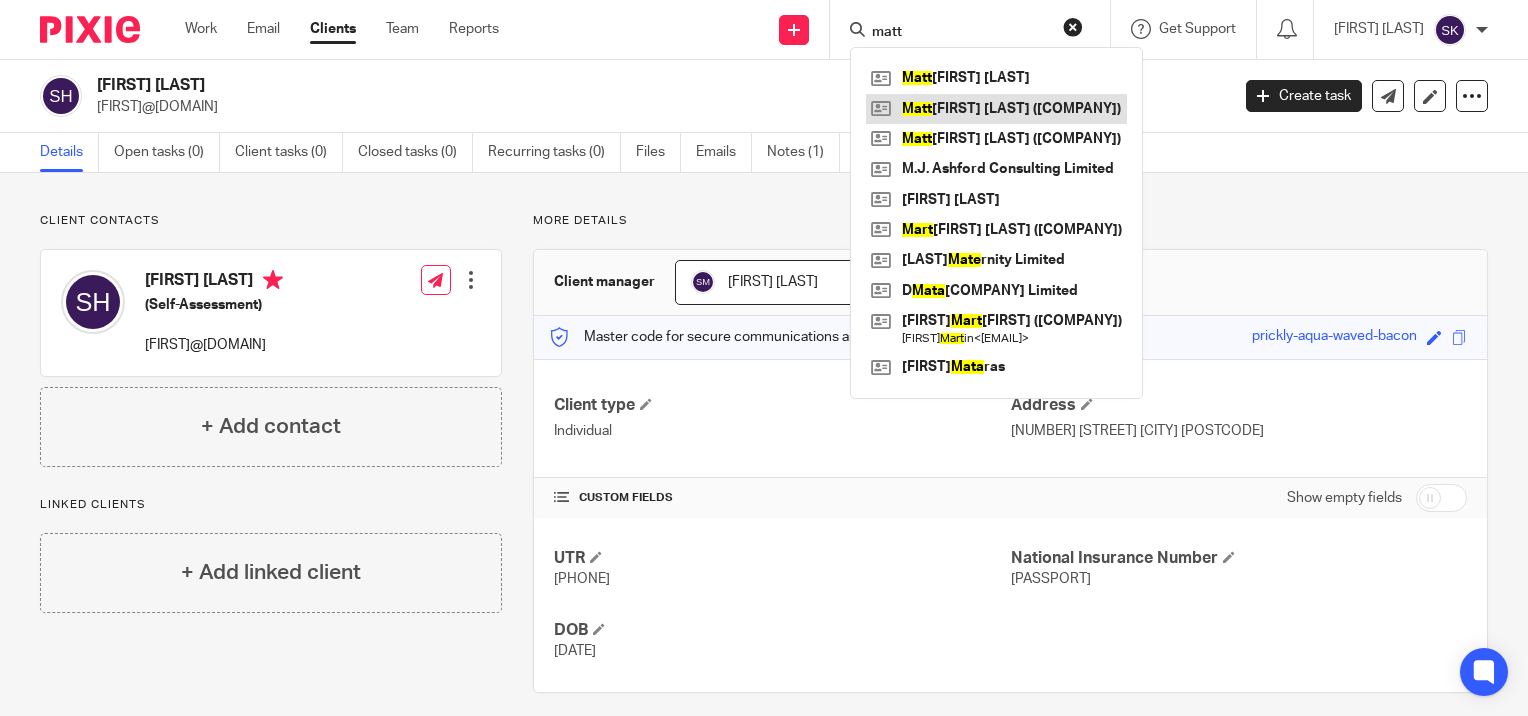 type on "matt" 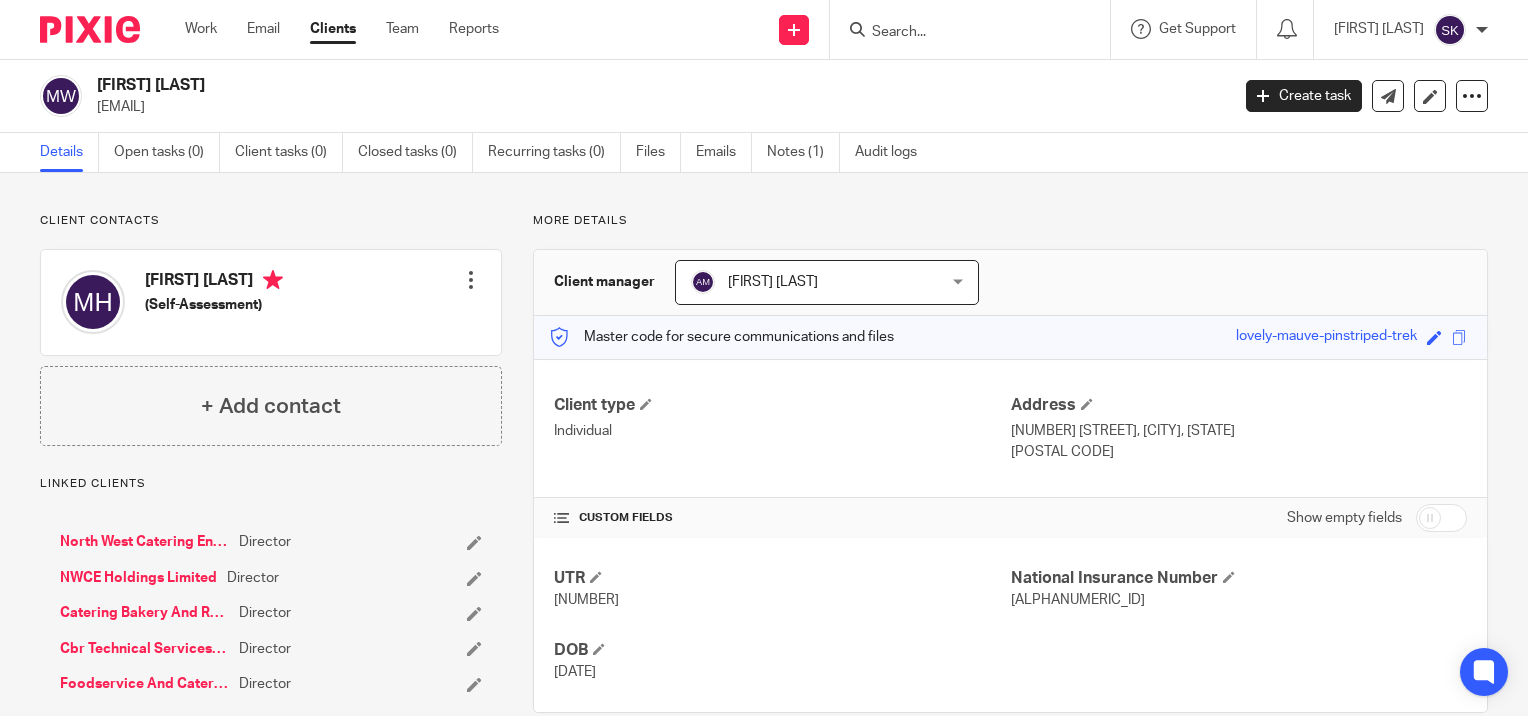 scroll, scrollTop: 0, scrollLeft: 0, axis: both 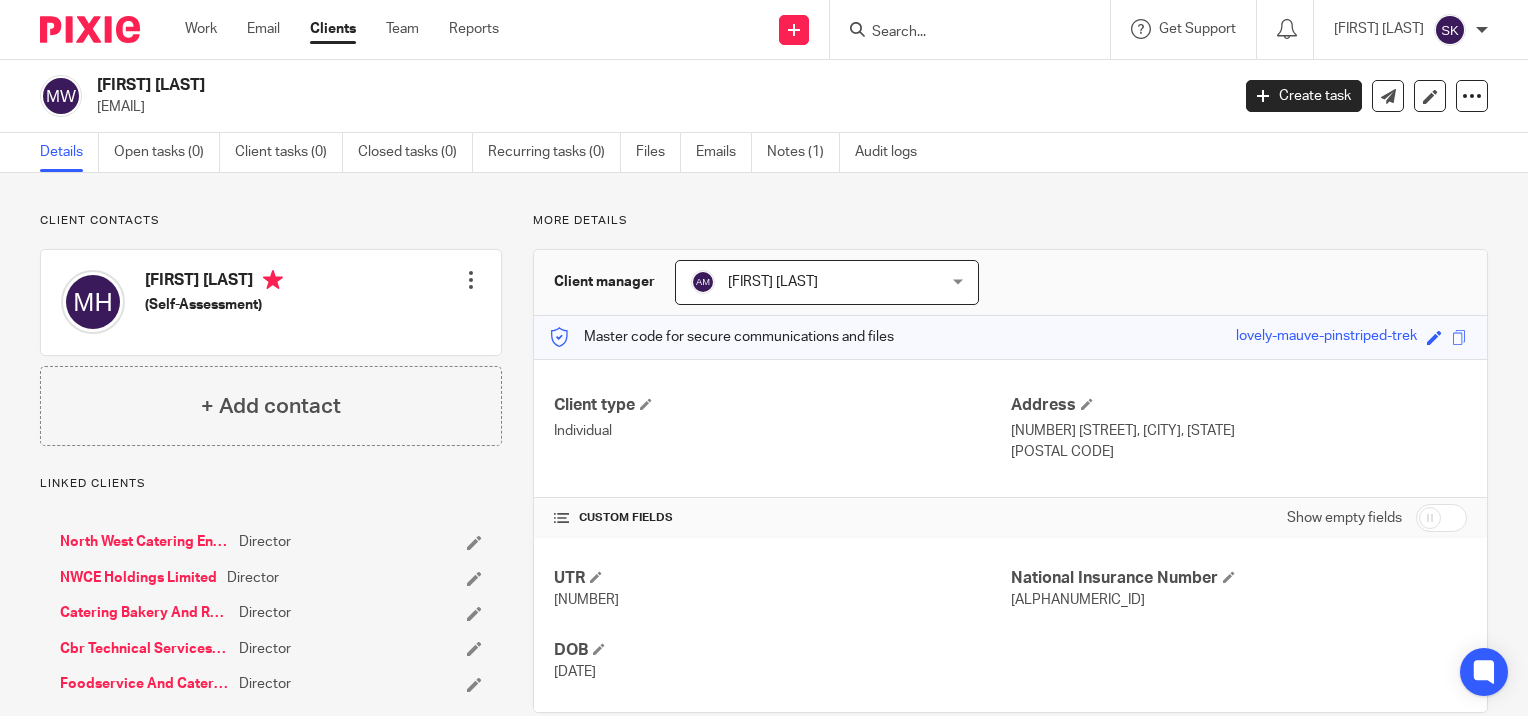 click on "[EMAIL]" at bounding box center (656, 107) 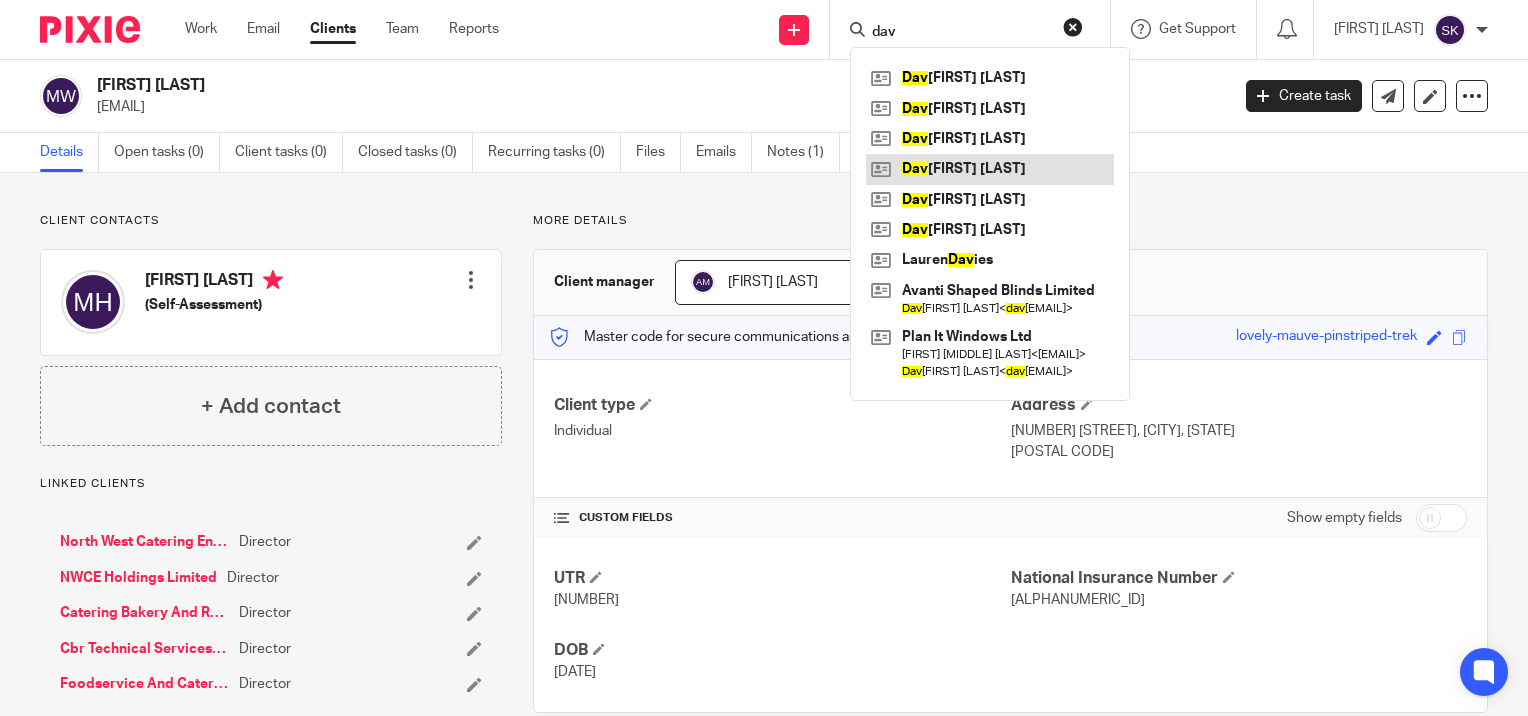 type on "dav" 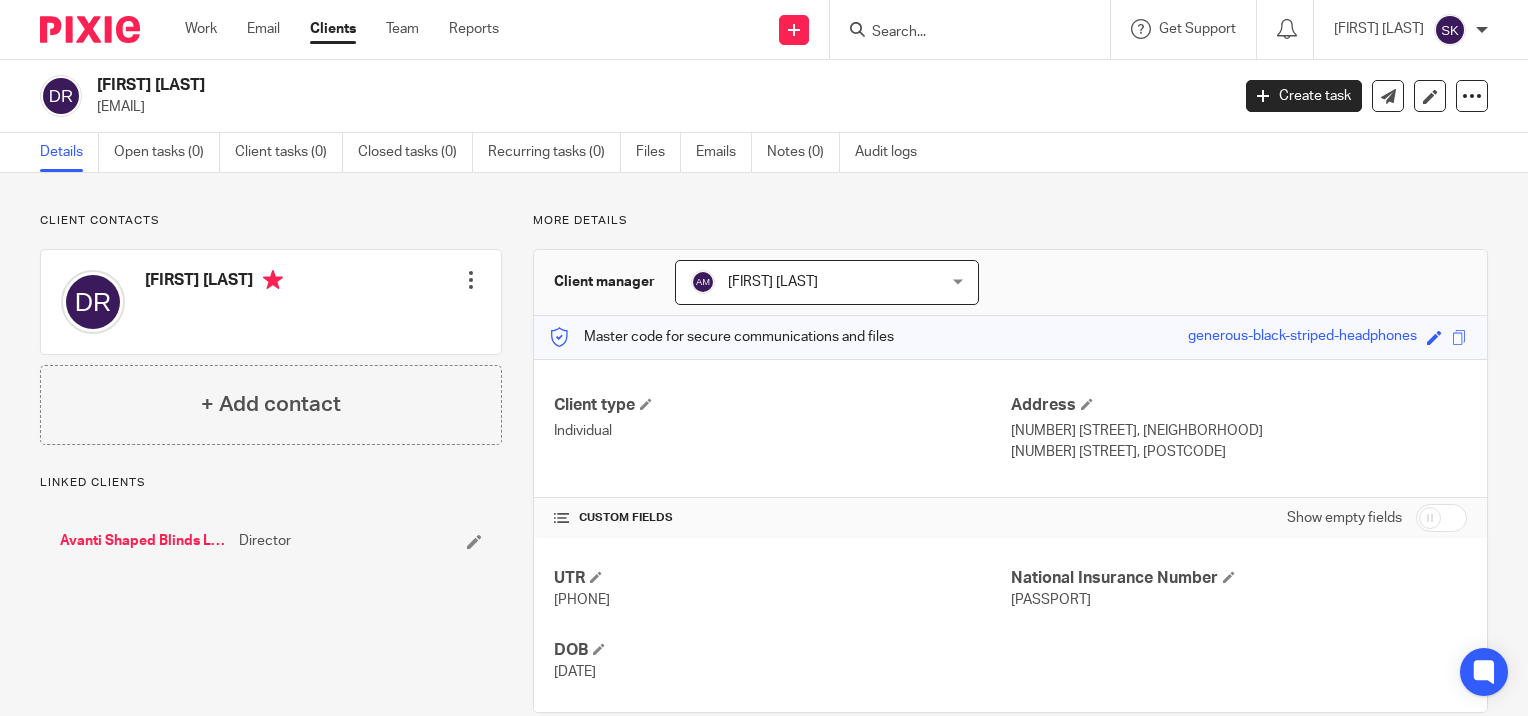 scroll, scrollTop: 0, scrollLeft: 0, axis: both 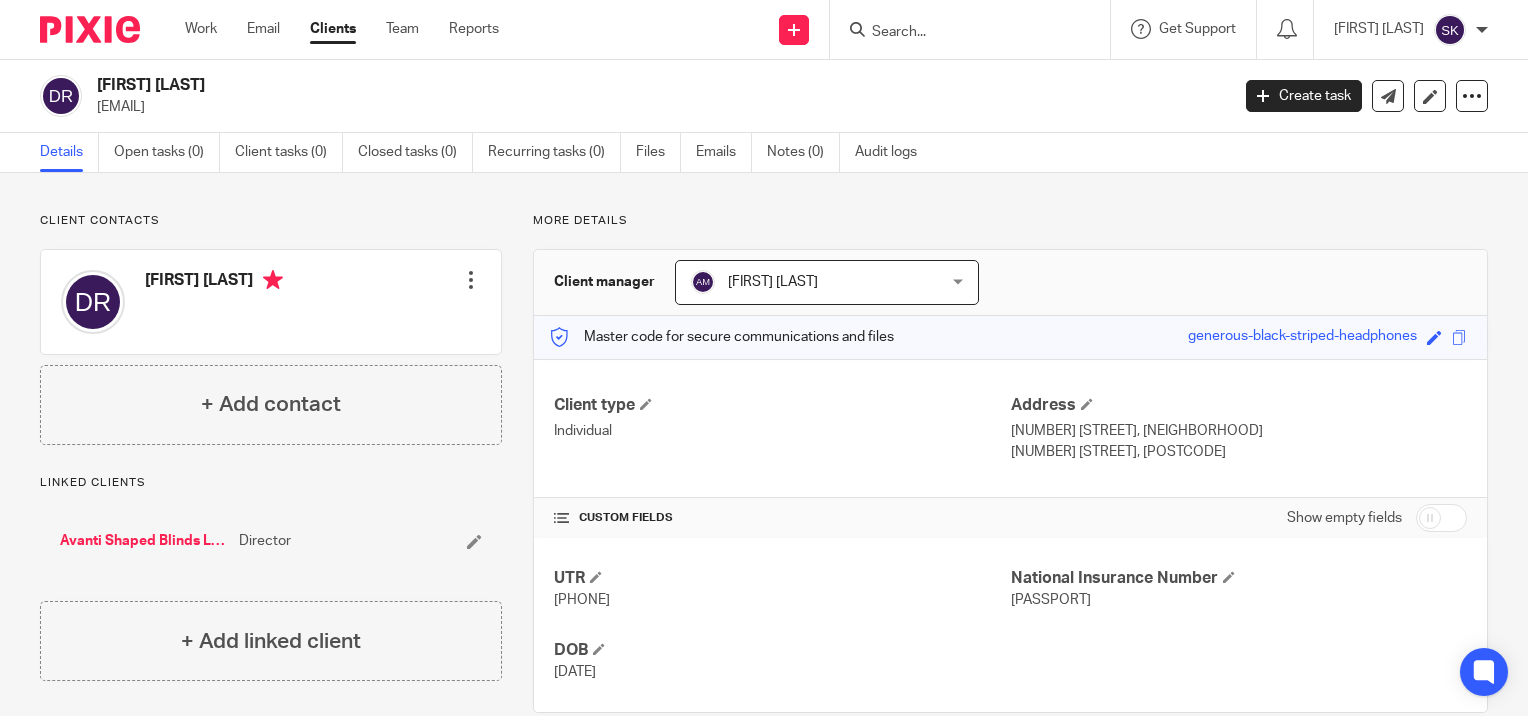click on "[EMAIL]" at bounding box center [656, 107] 